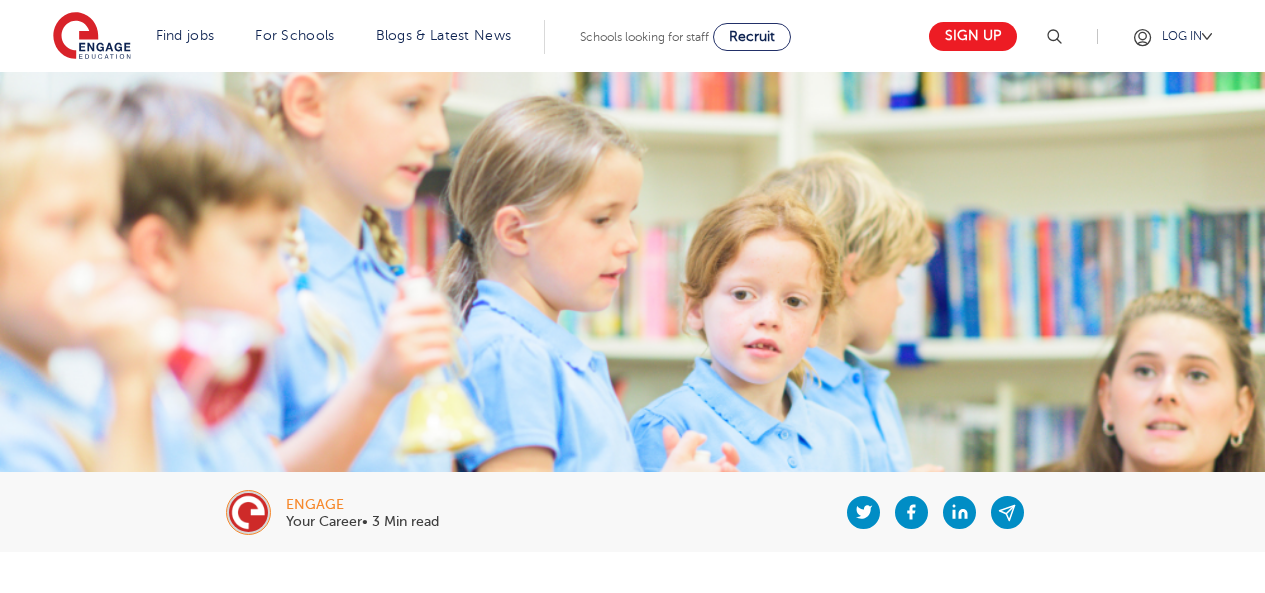 scroll, scrollTop: 0, scrollLeft: 0, axis: both 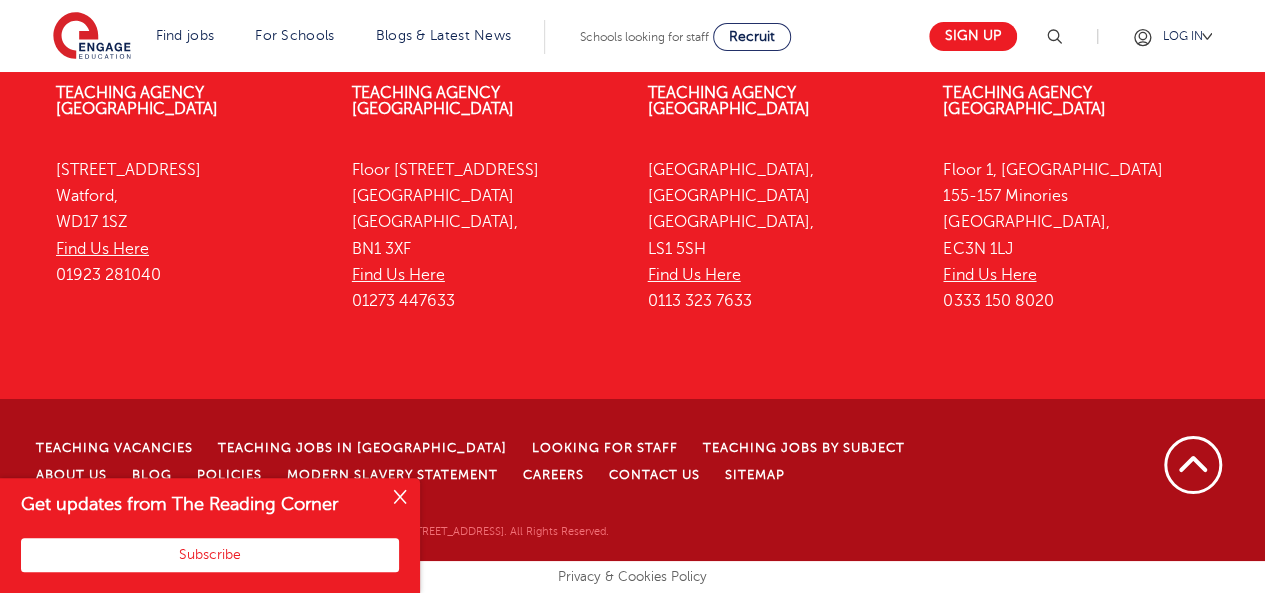 click at bounding box center [400, 498] 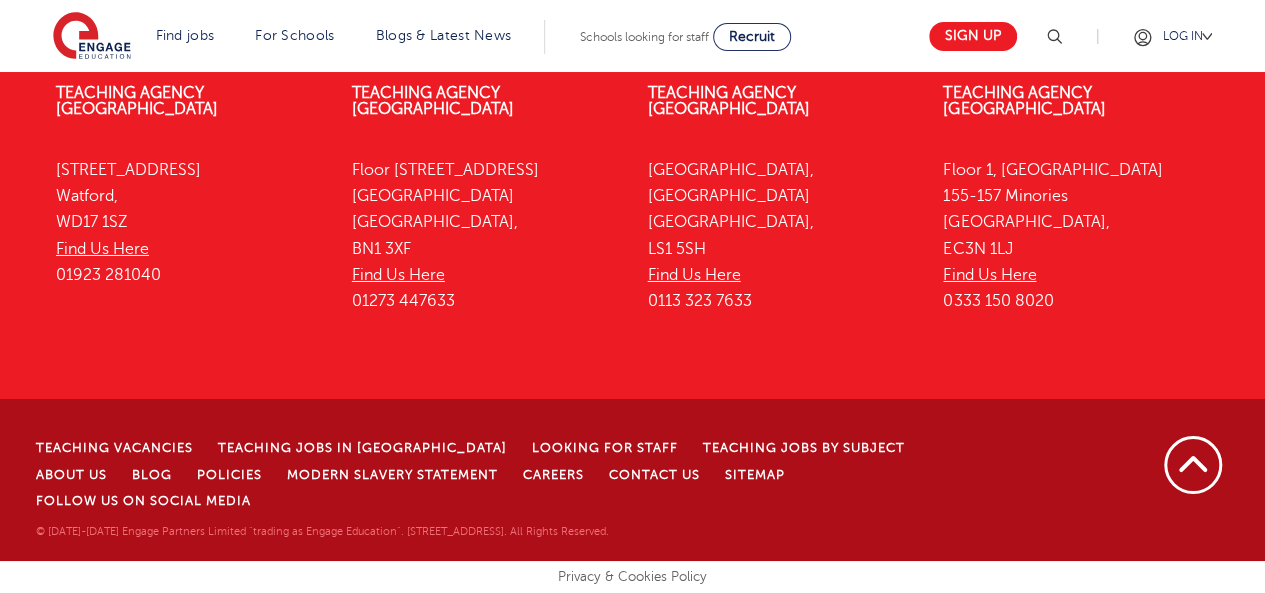 scroll, scrollTop: 3405, scrollLeft: 0, axis: vertical 